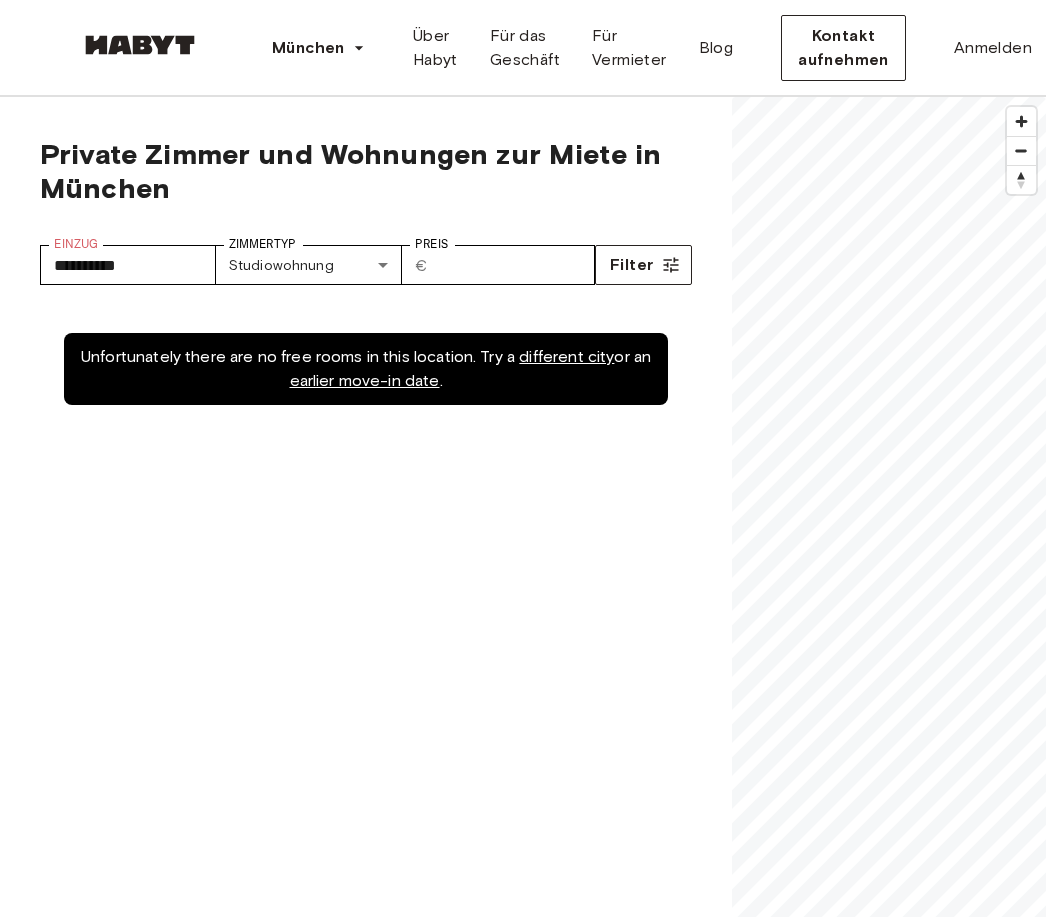 scroll, scrollTop: 0, scrollLeft: 0, axis: both 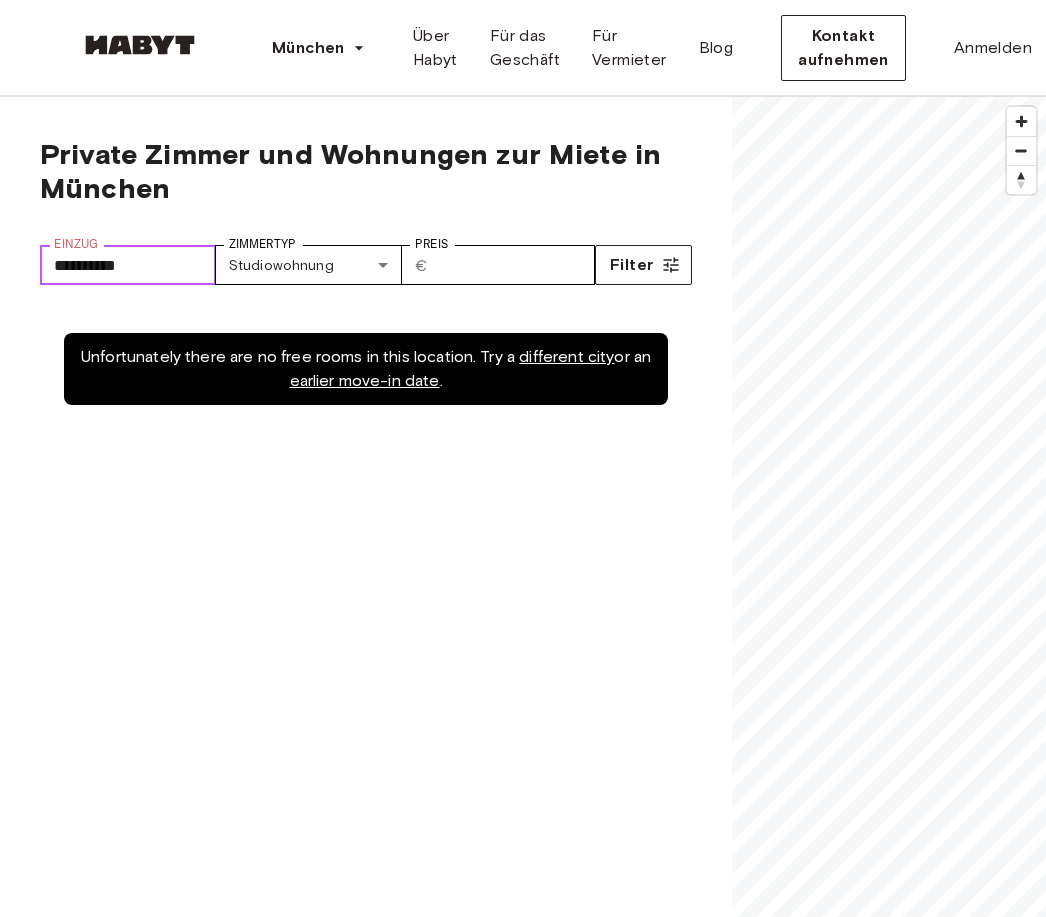 click on "**********" at bounding box center [128, 265] 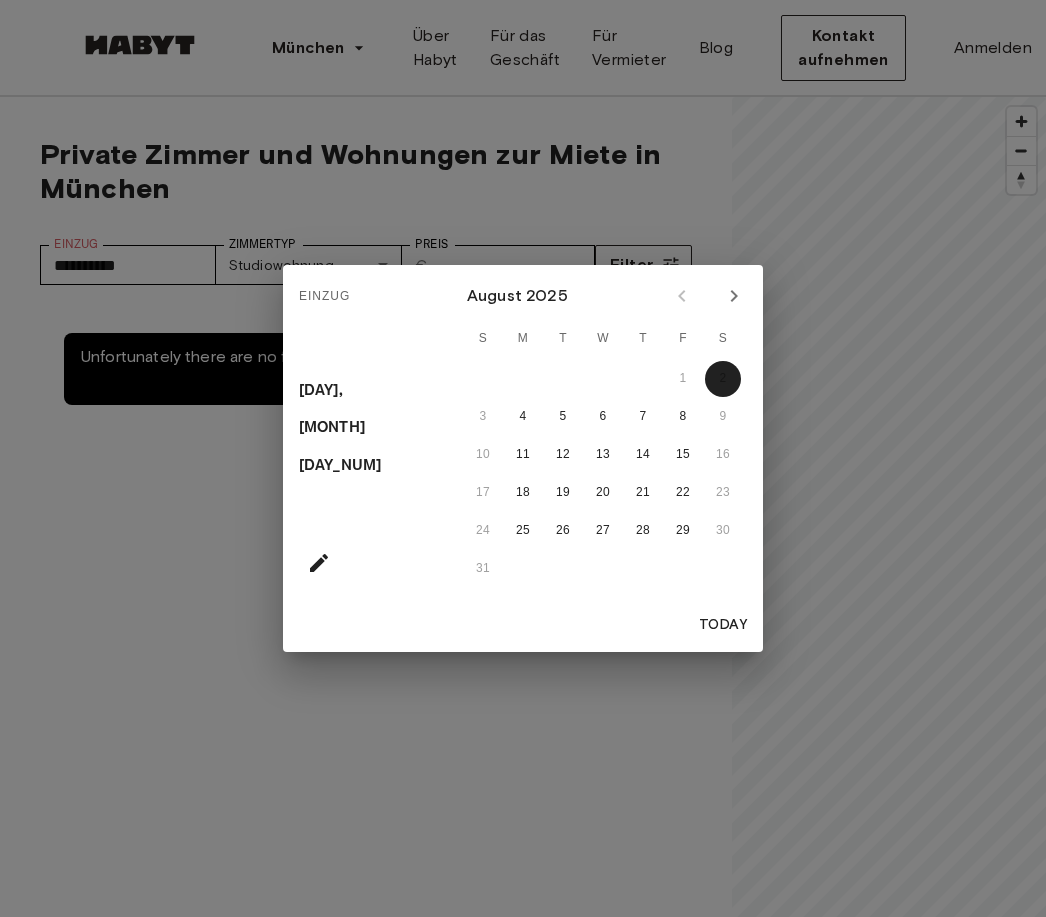 click 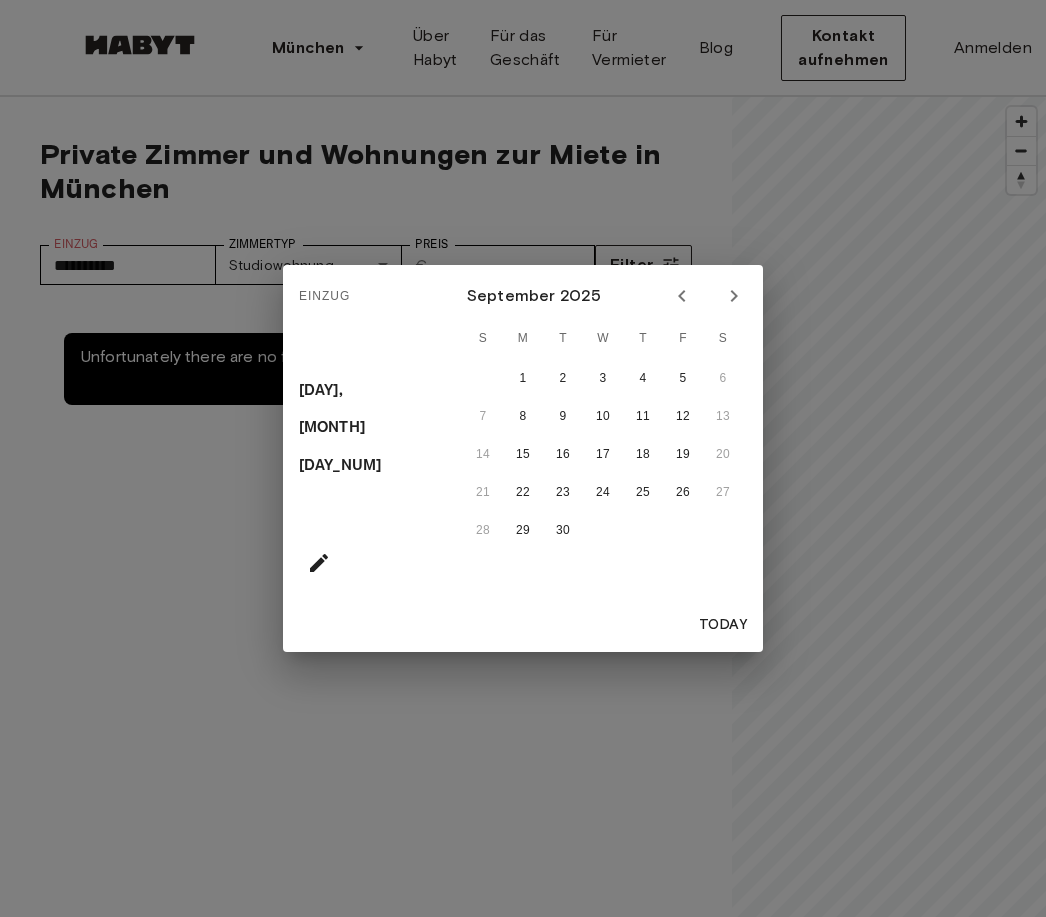 click 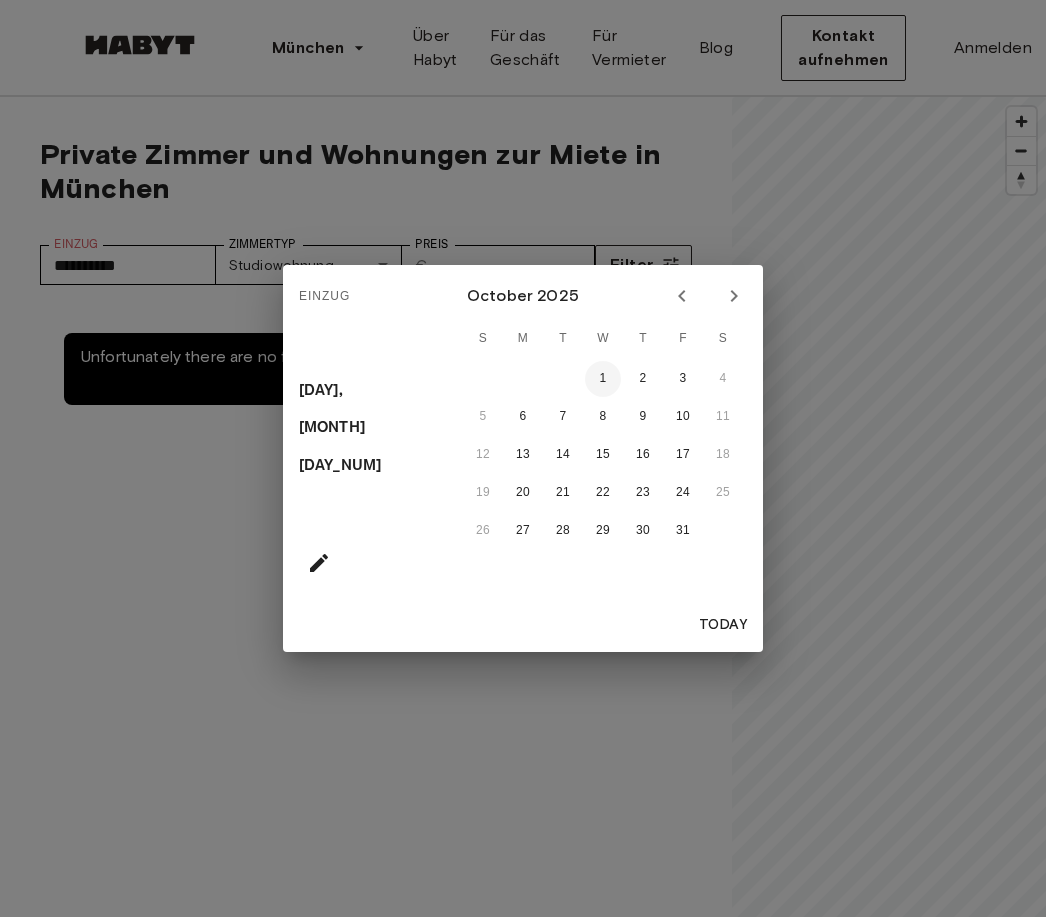 click on "1" at bounding box center (603, 379) 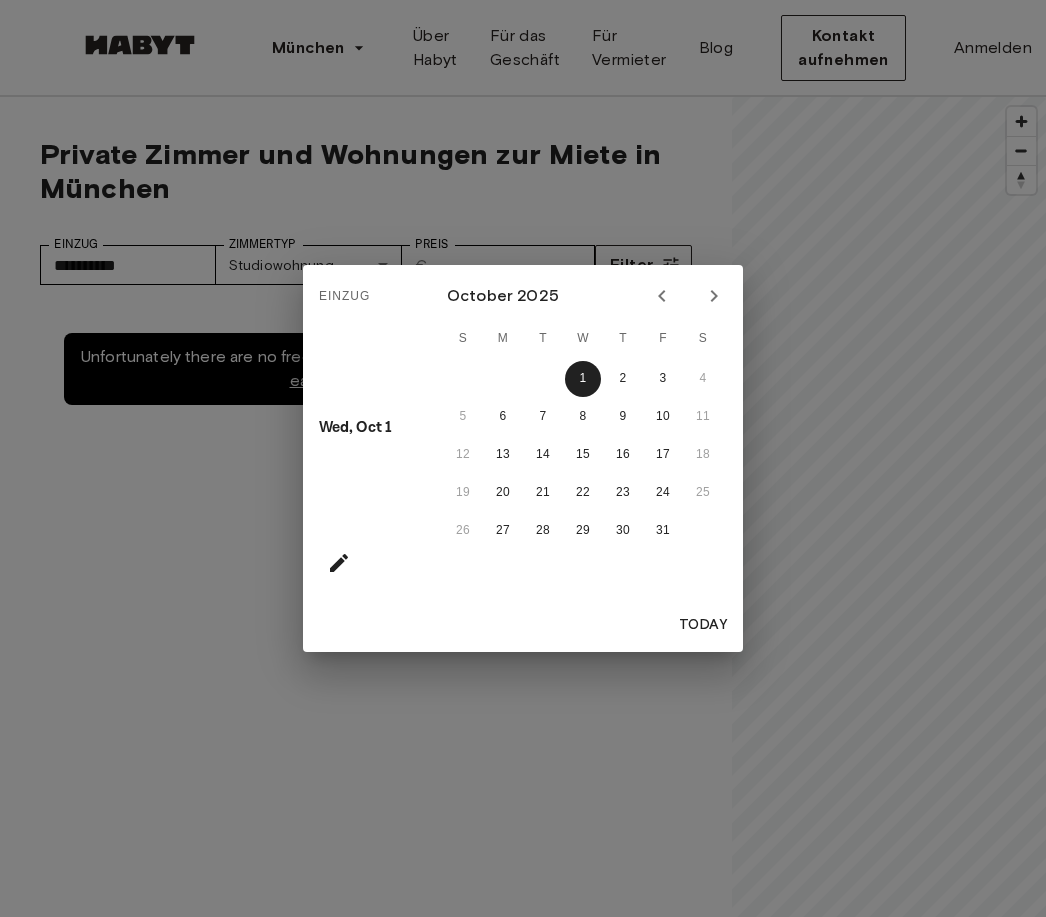 click on "Today" at bounding box center (703, 625) 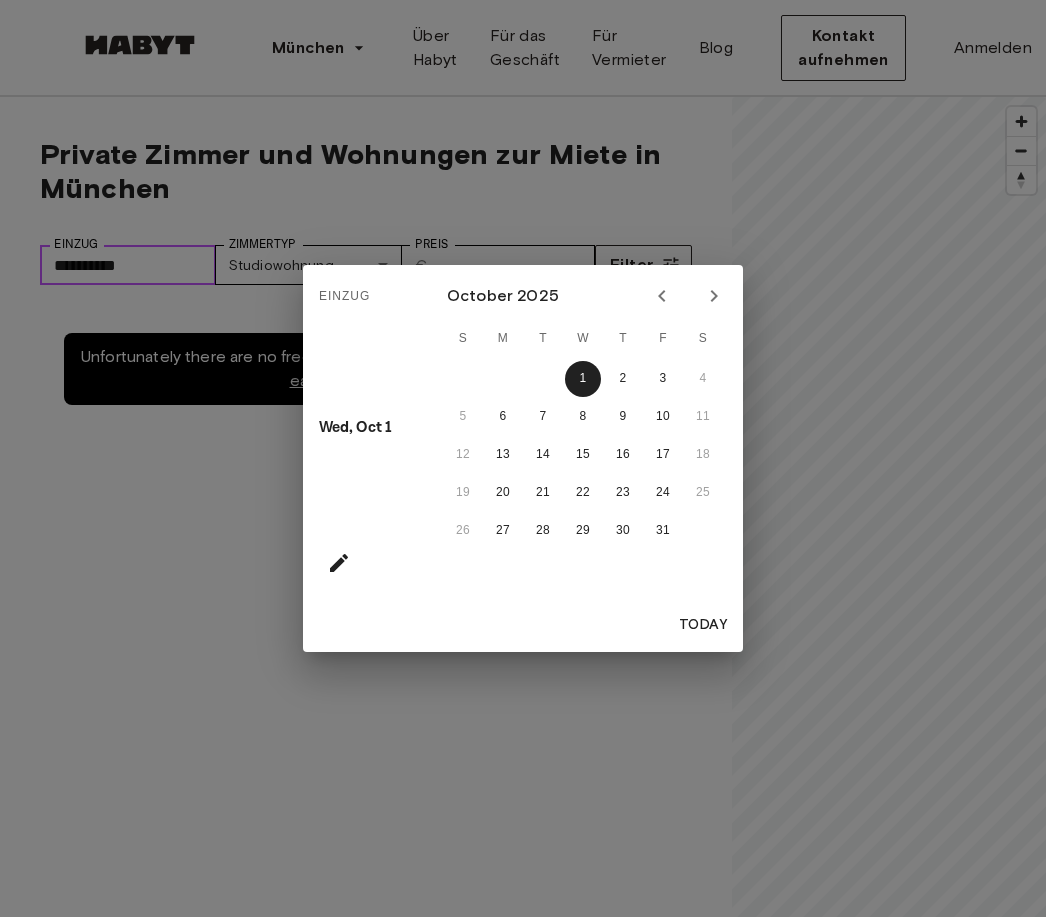 type on "**********" 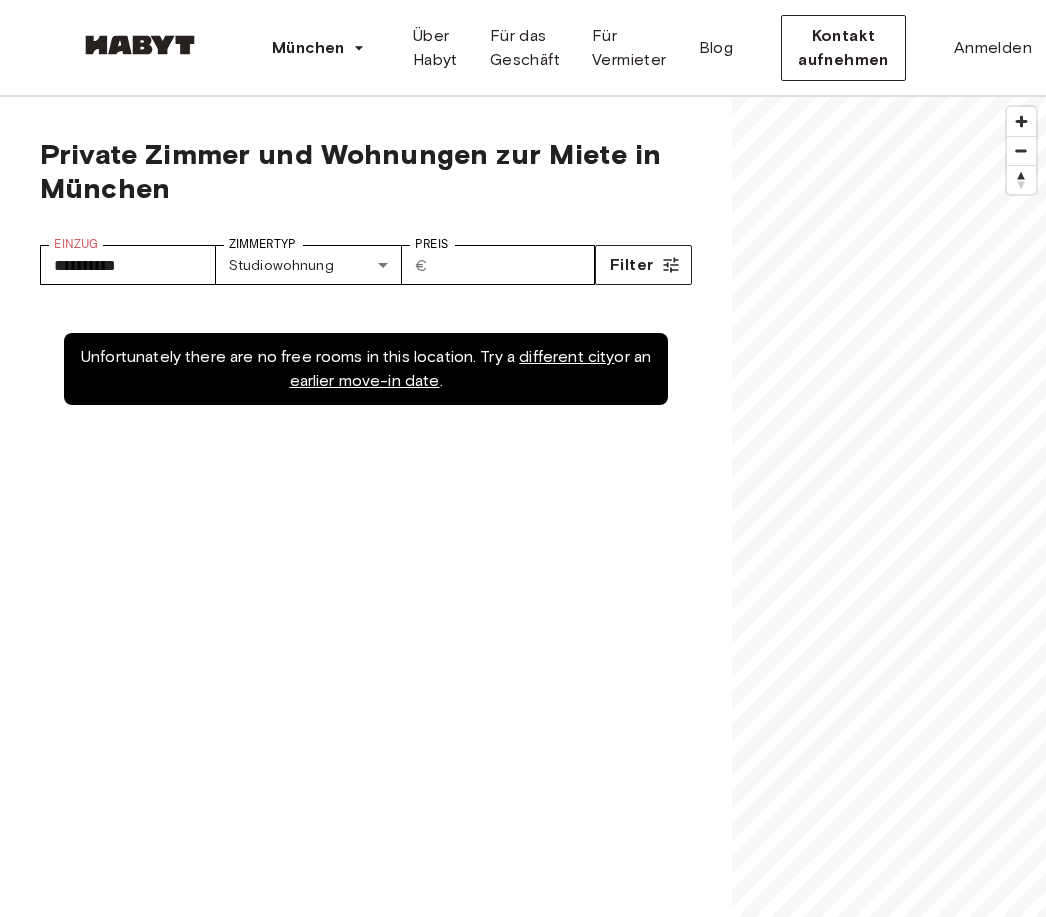 scroll, scrollTop: 0, scrollLeft: 0, axis: both 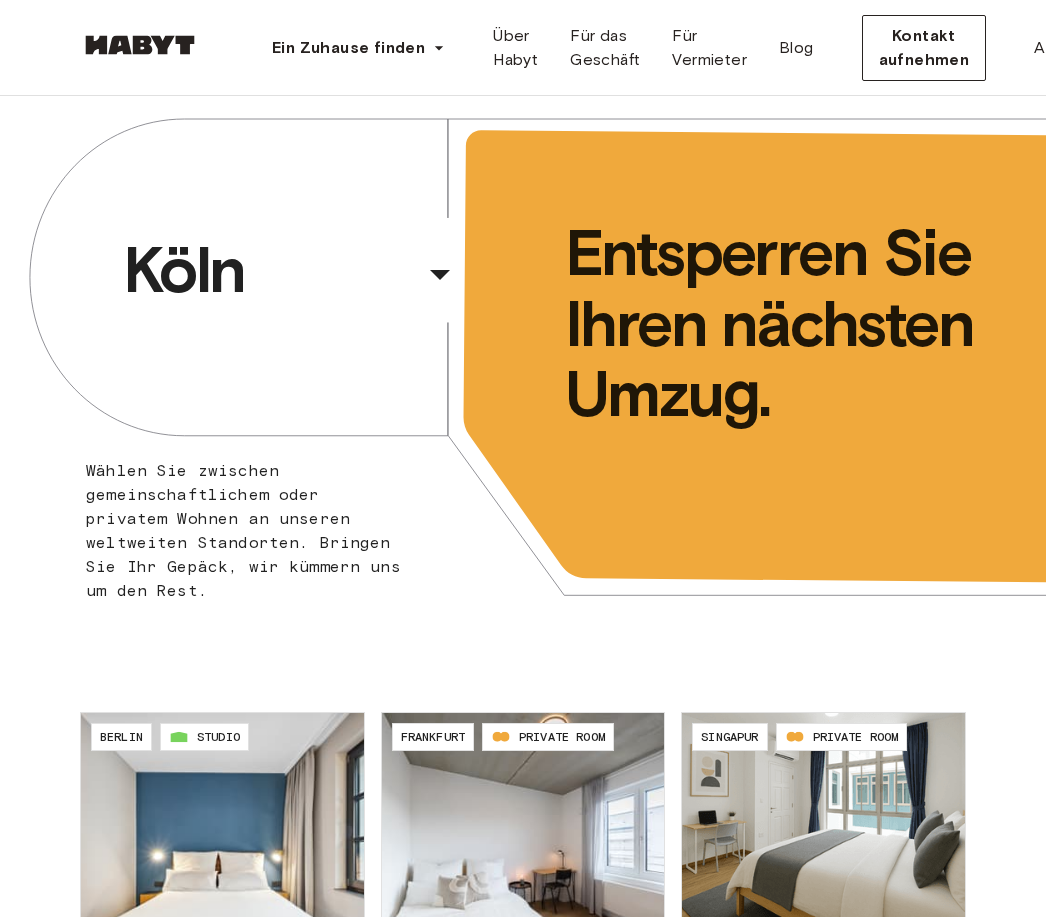 click 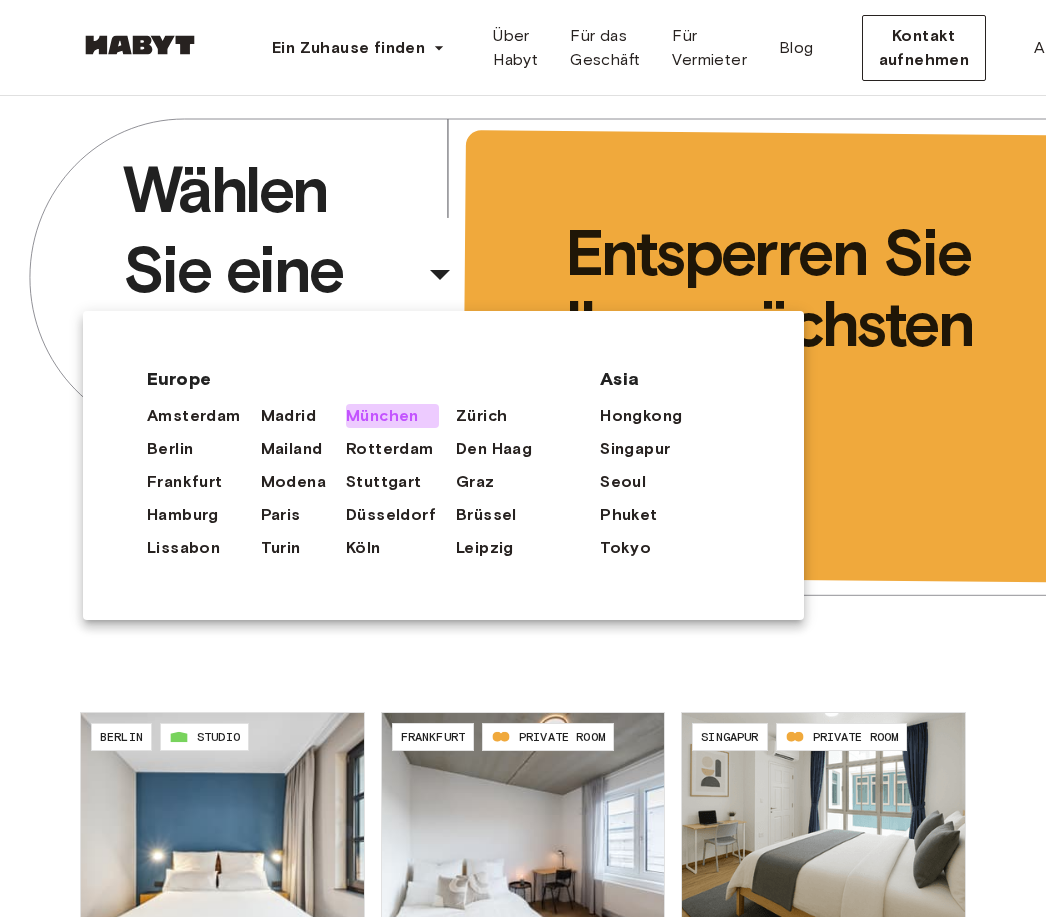 click on "München" at bounding box center [382, 416] 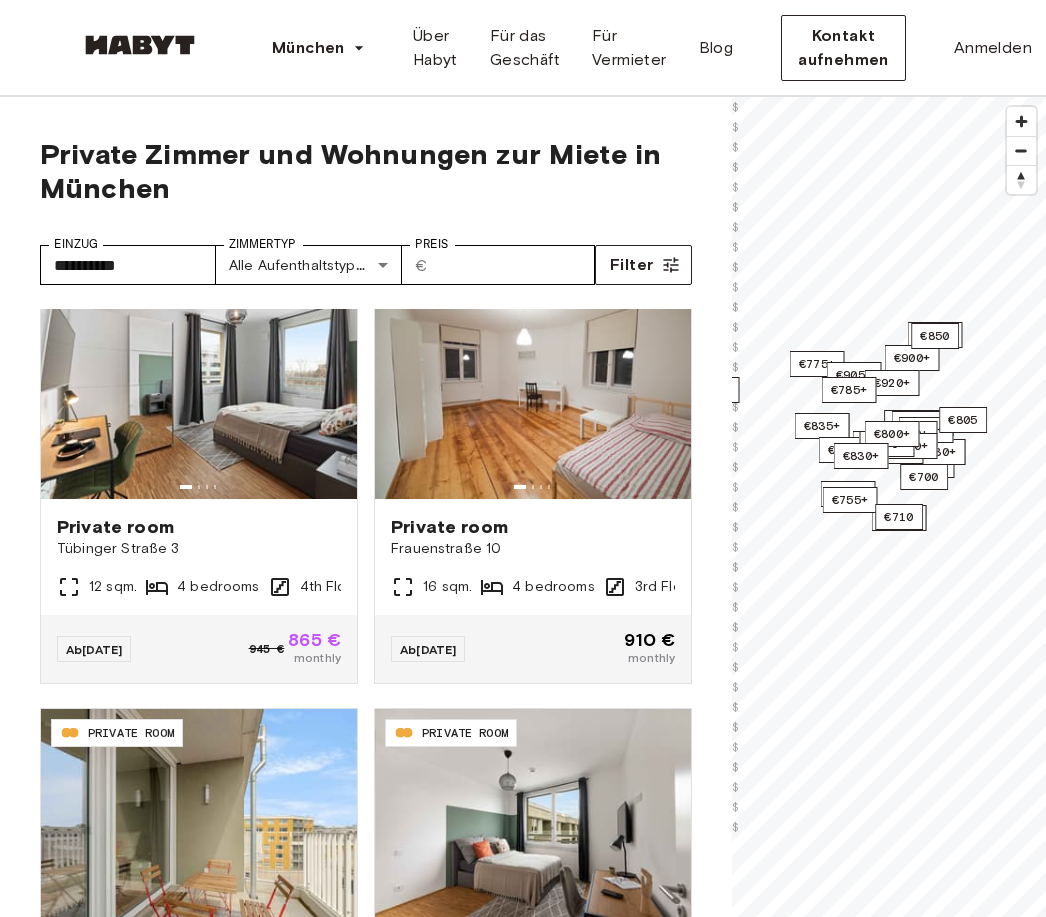 scroll, scrollTop: 3203, scrollLeft: 0, axis: vertical 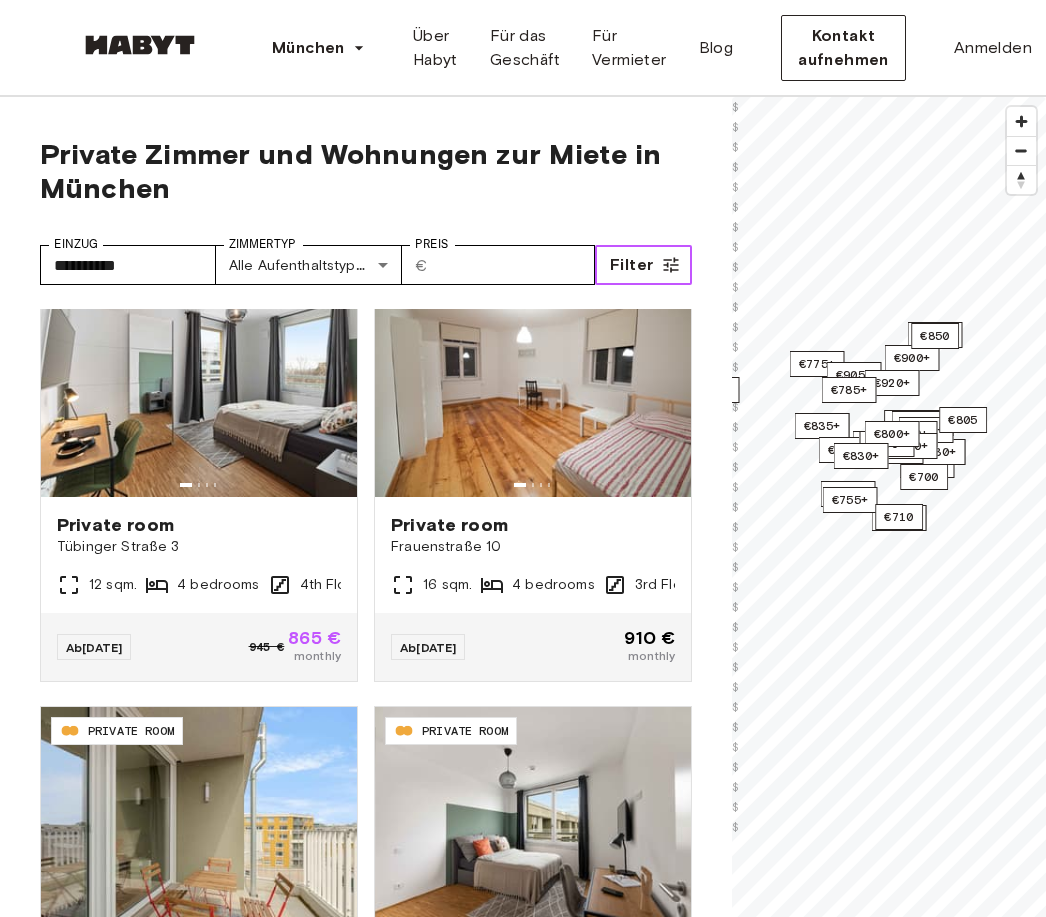 click on "Filter" at bounding box center [631, 265] 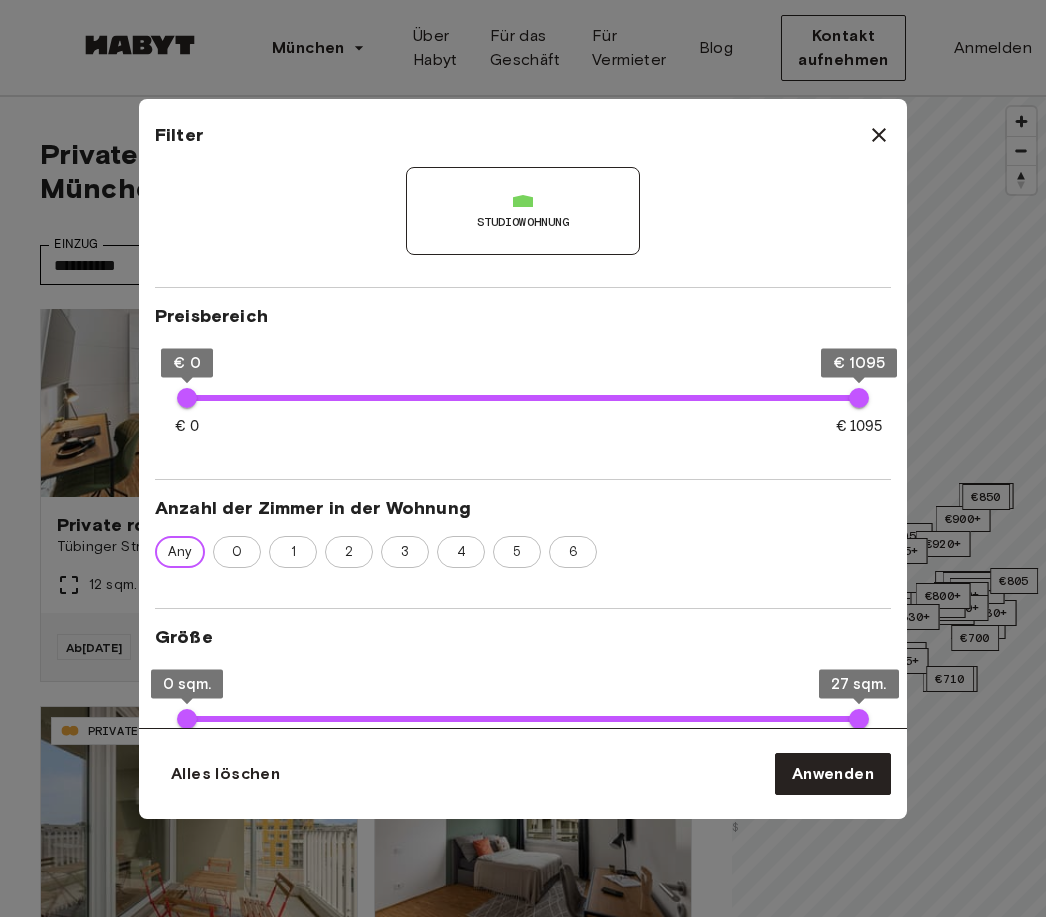 scroll, scrollTop: 278, scrollLeft: 0, axis: vertical 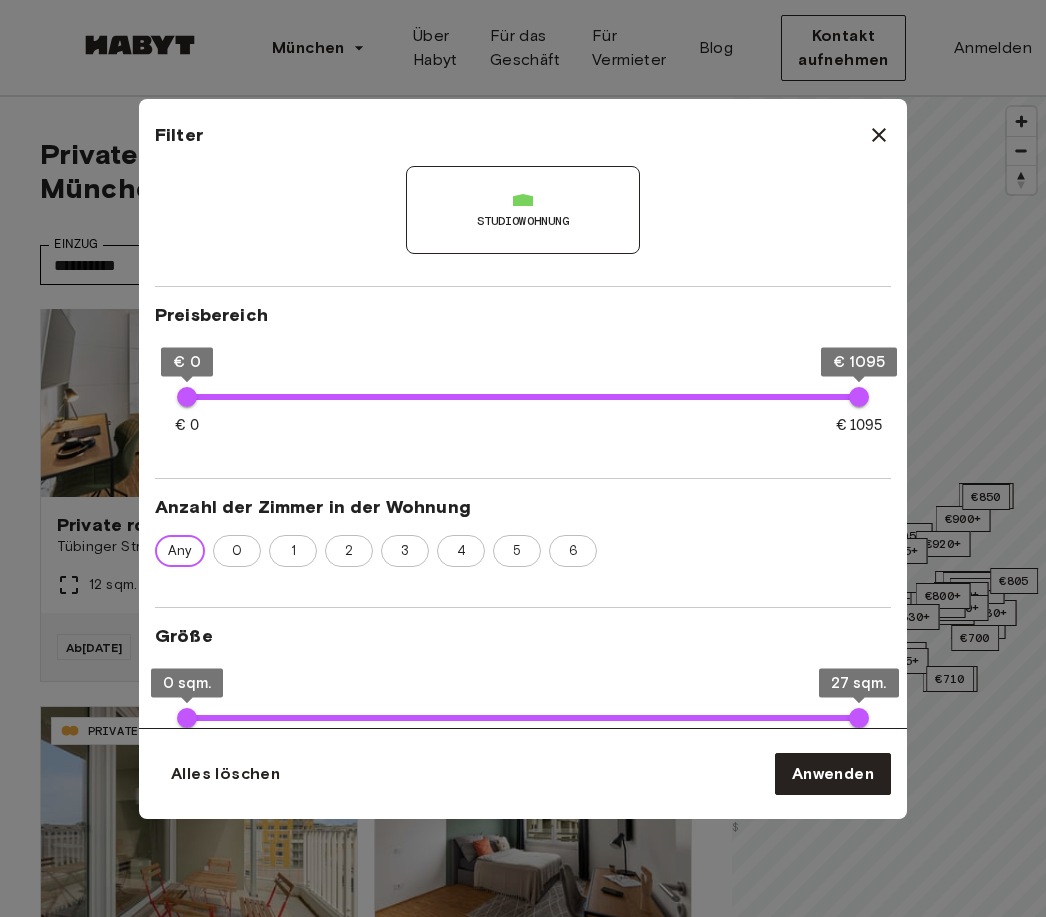click on "2" at bounding box center (349, 551) 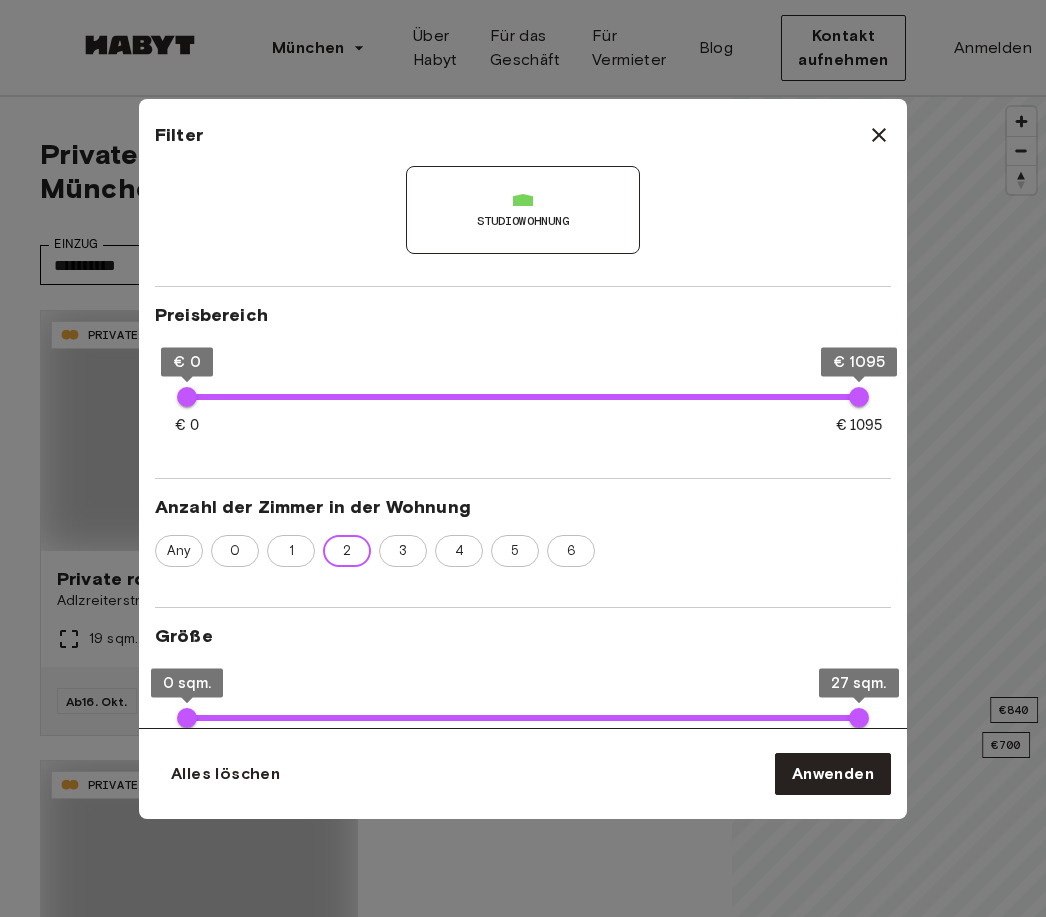 scroll, scrollTop: 1285, scrollLeft: 0, axis: vertical 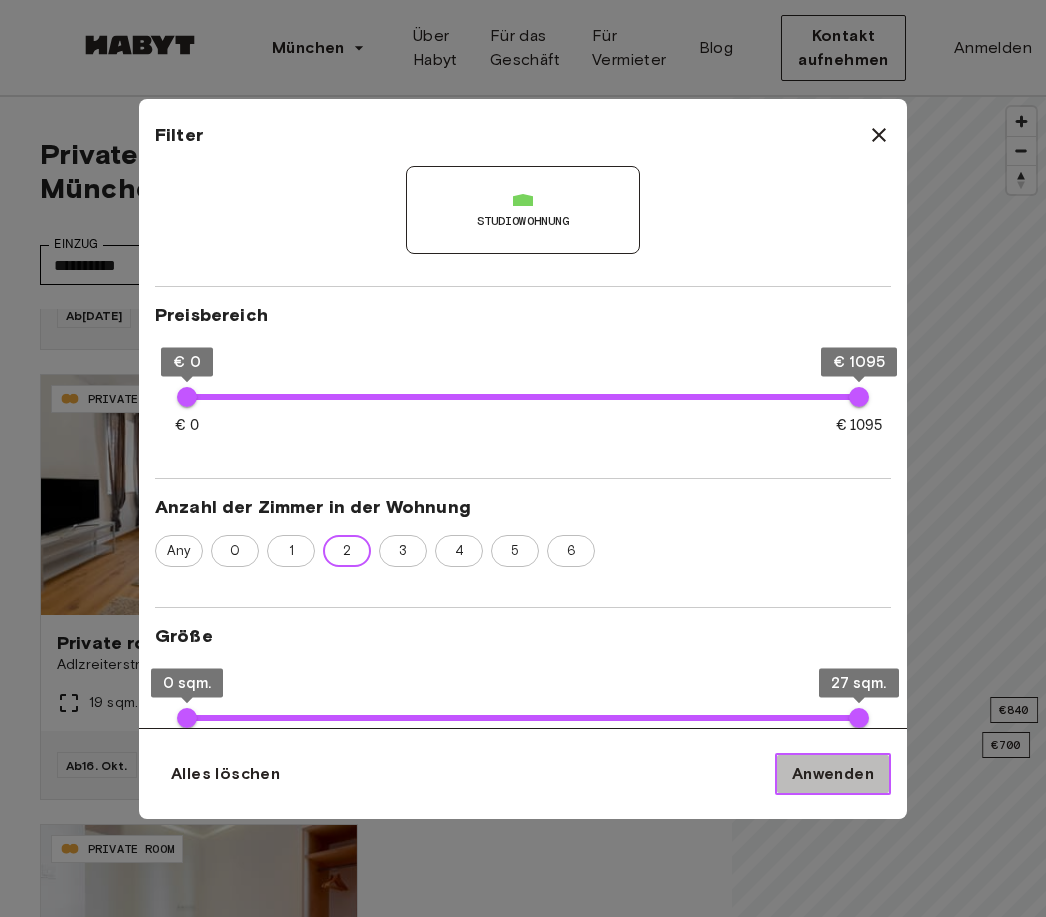 click on "Anwenden" at bounding box center (833, 774) 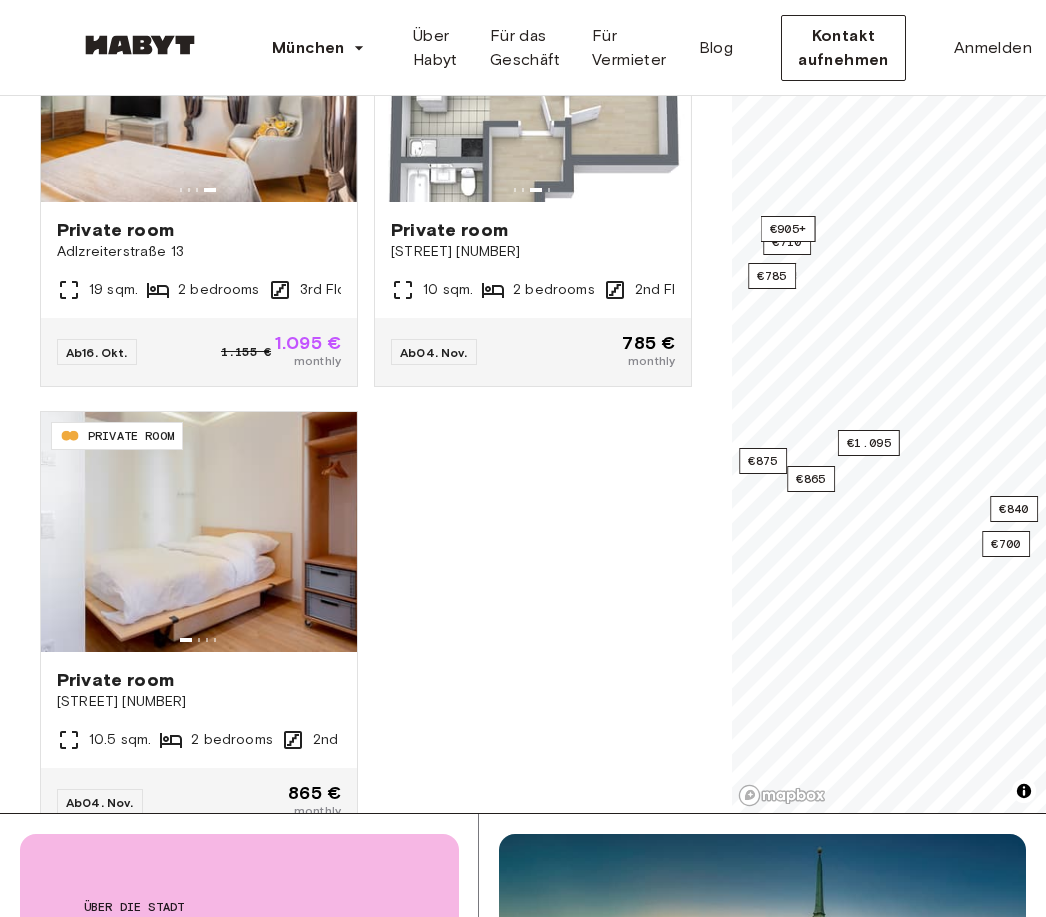 scroll, scrollTop: 435, scrollLeft: 0, axis: vertical 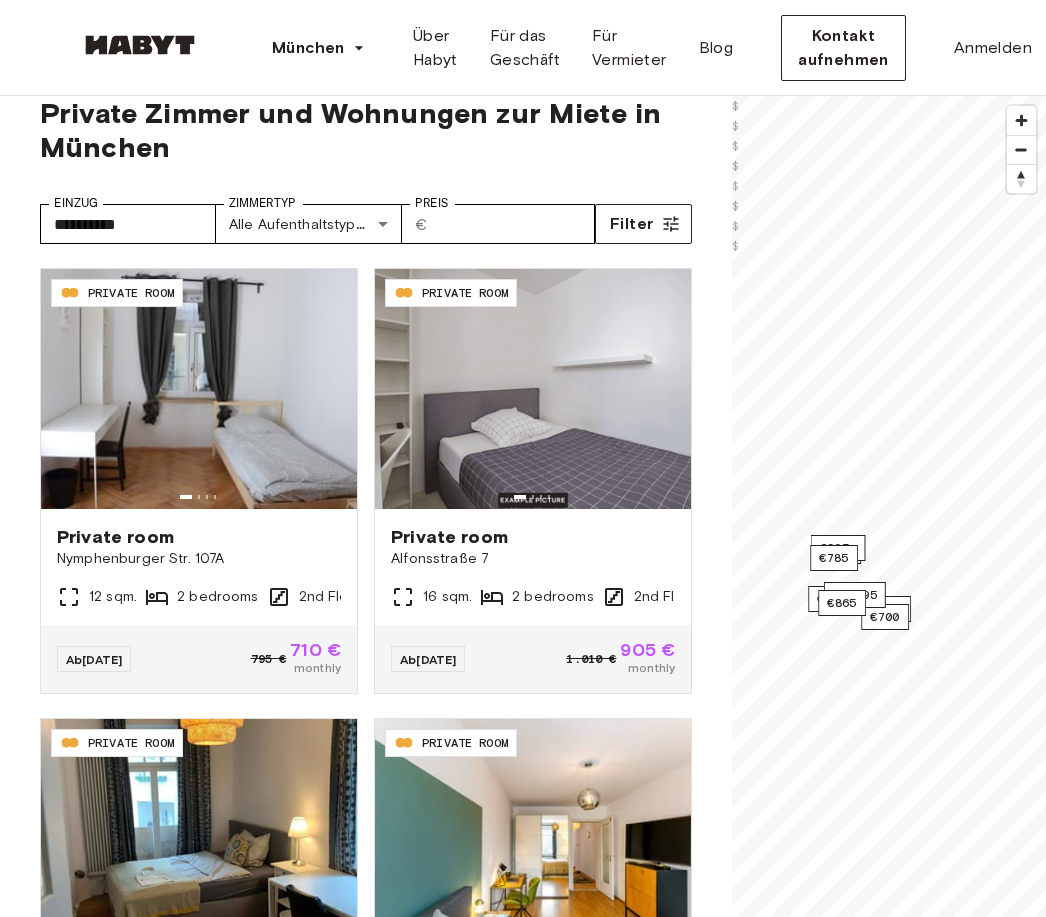 click on "**********" at bounding box center (523, 2607) 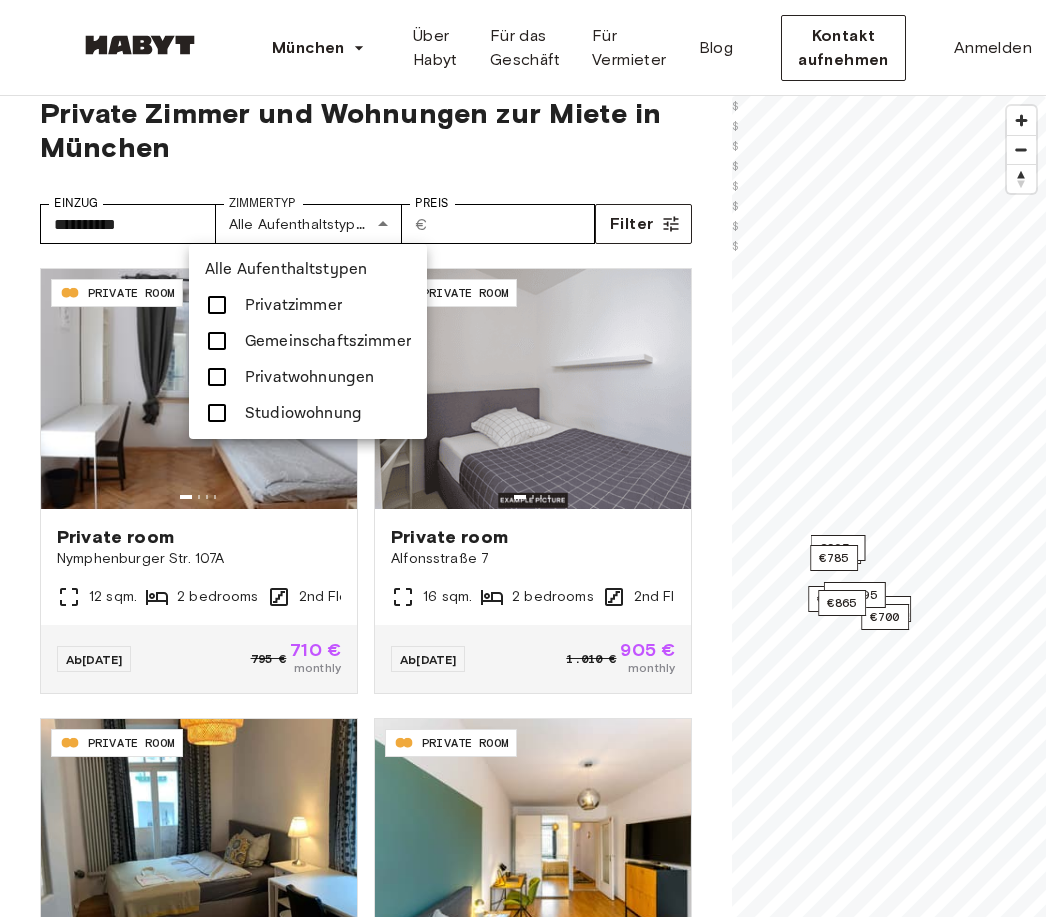 click on "Studiowohnung" at bounding box center [303, 413] 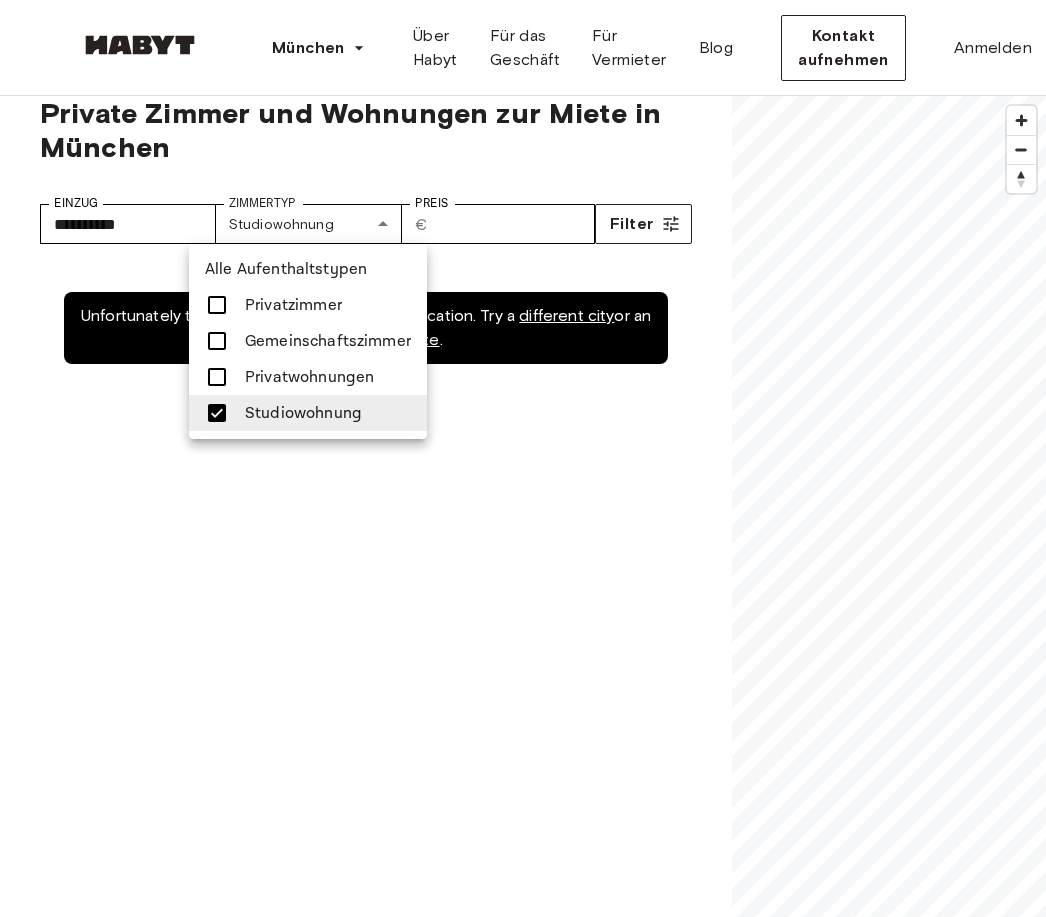 click at bounding box center [217, 413] 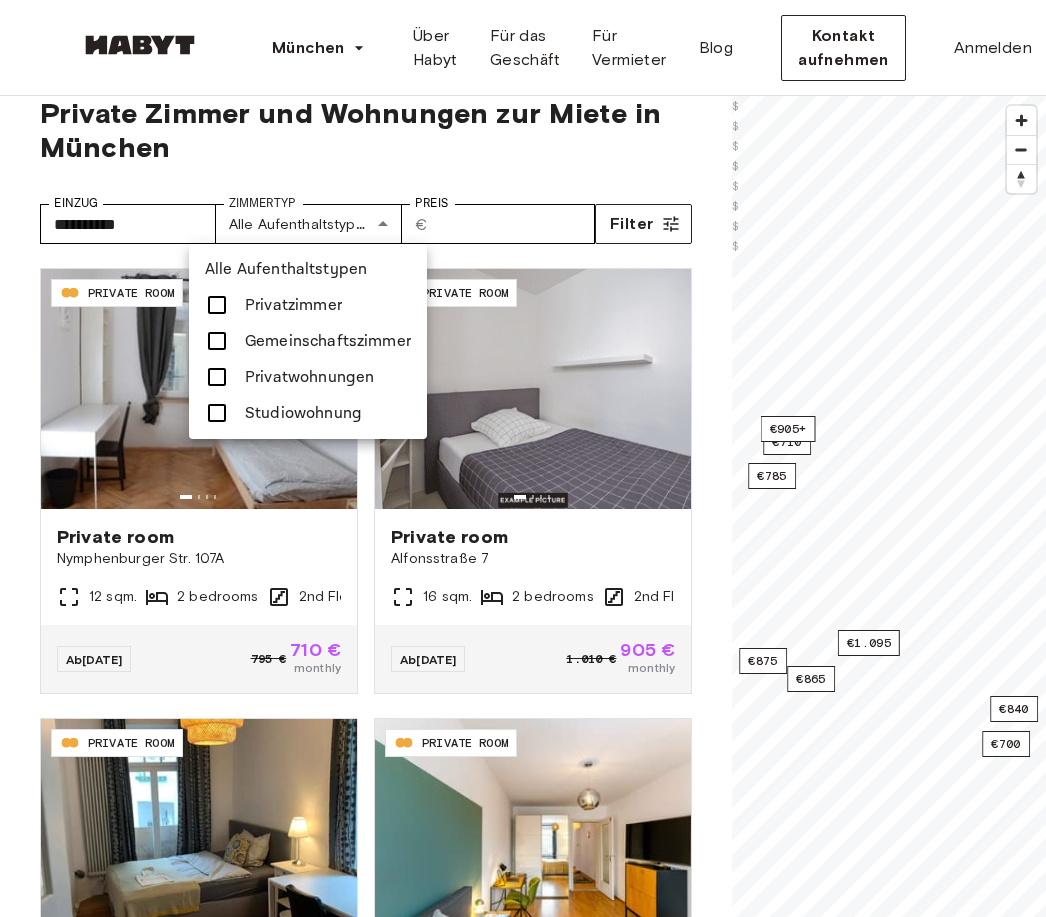 click at bounding box center [523, 458] 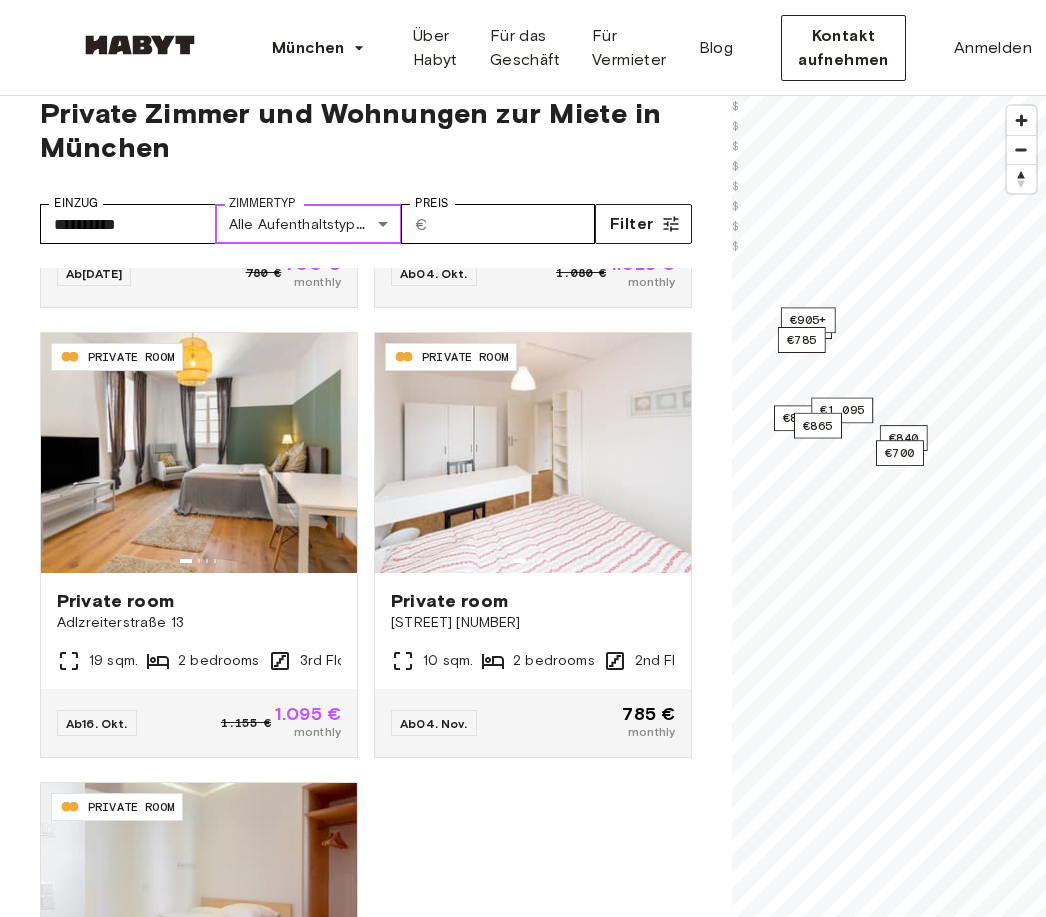 scroll, scrollTop: 1285, scrollLeft: 0, axis: vertical 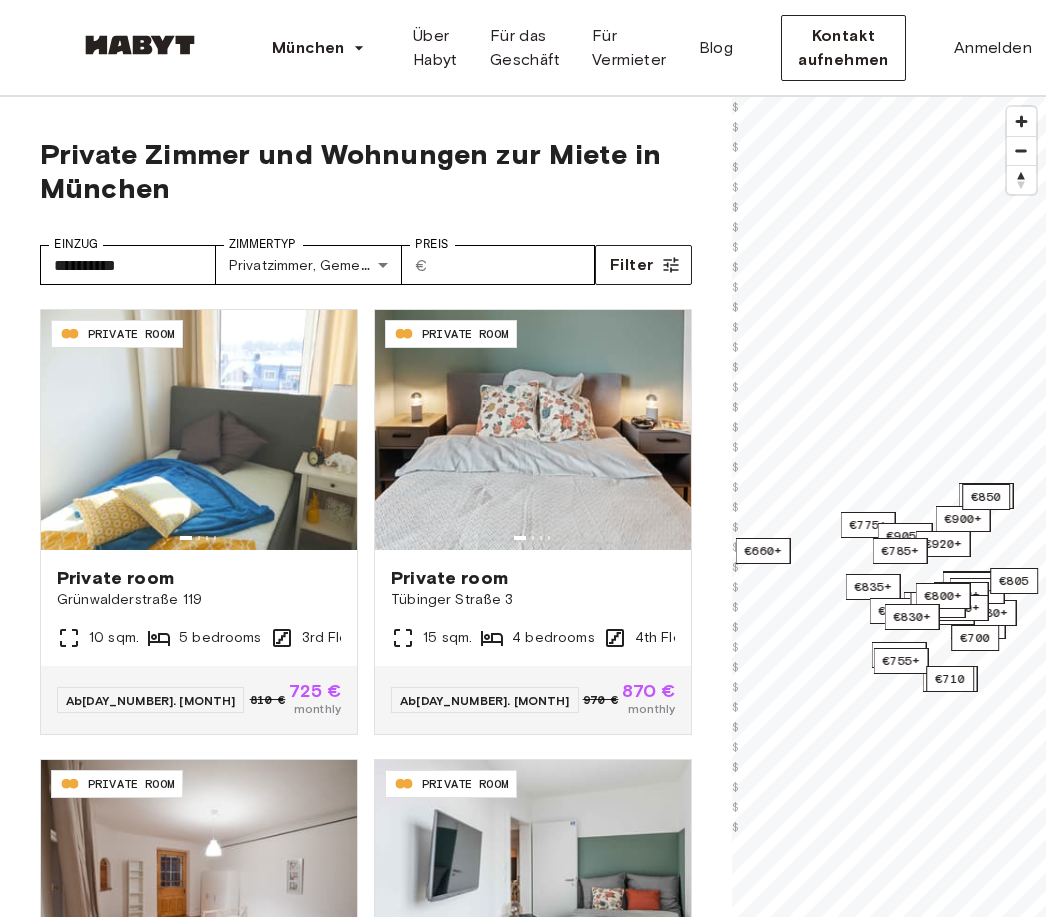 click on "[STREET]" at bounding box center (523, 2648) 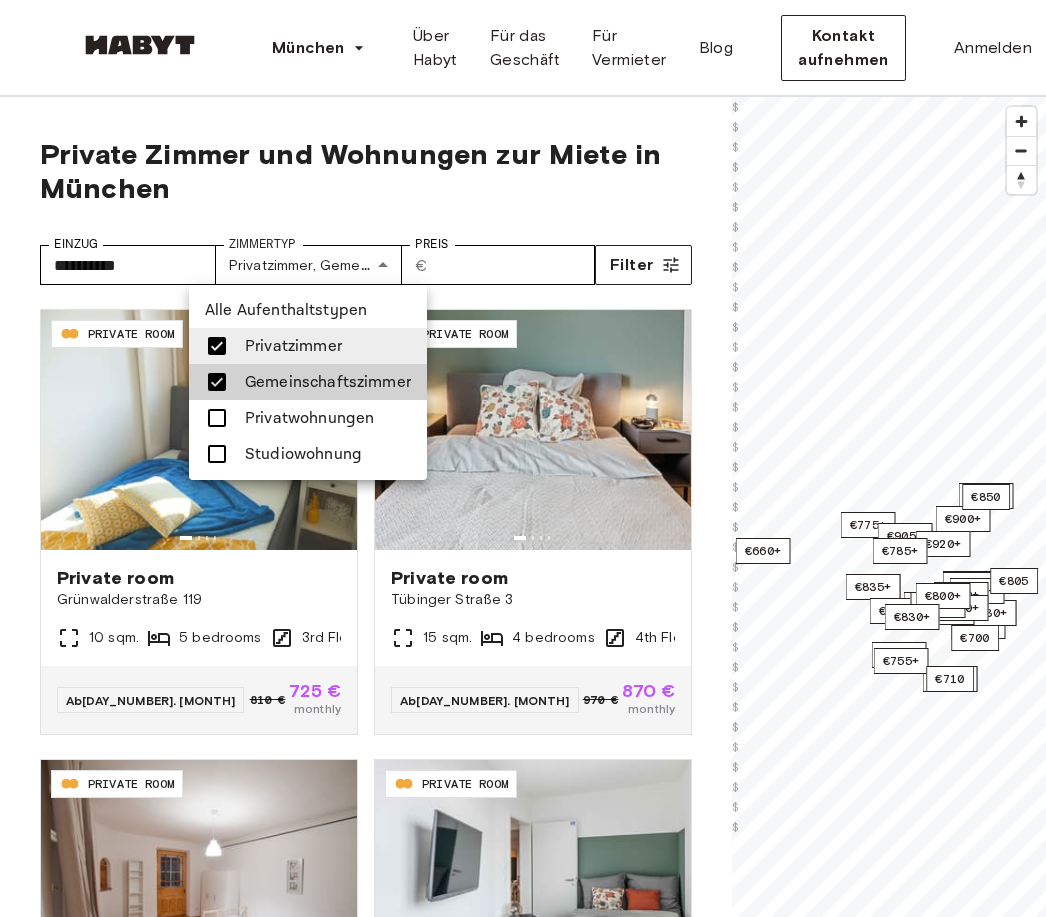 click on "Studiowohnung" at bounding box center [303, 454] 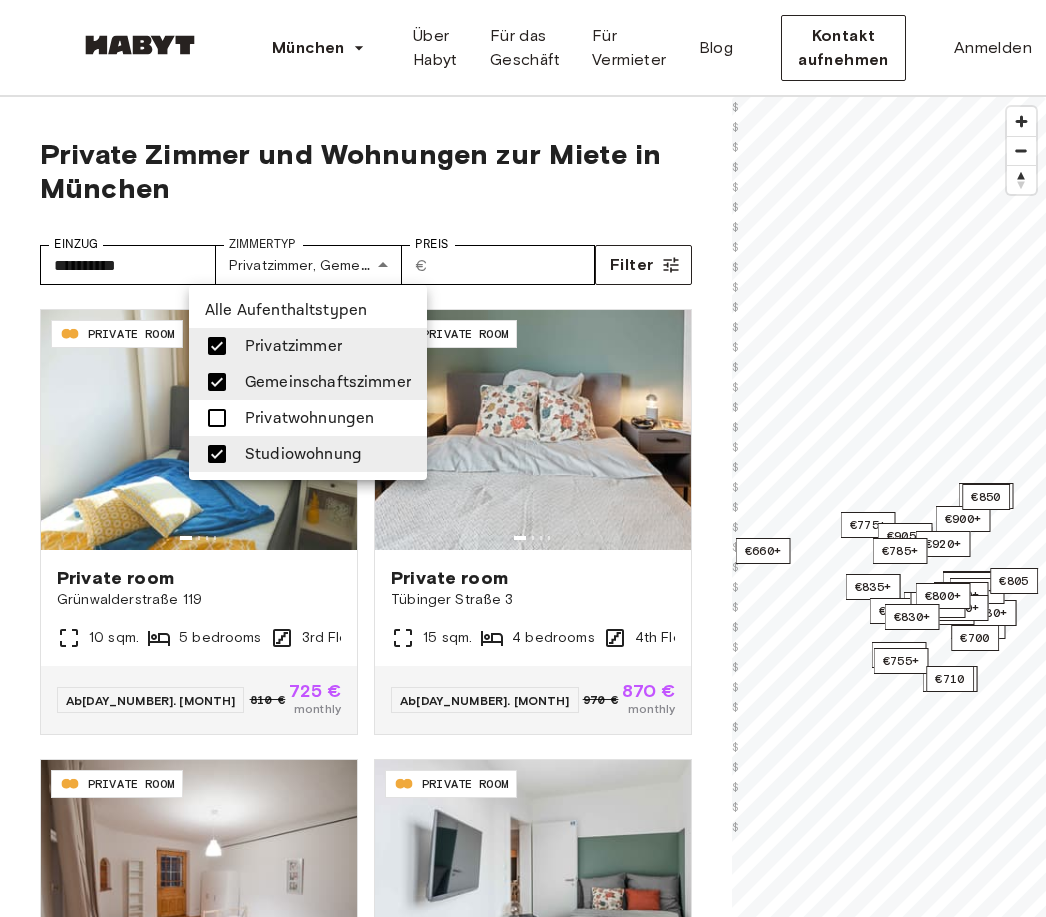 click at bounding box center (217, 382) 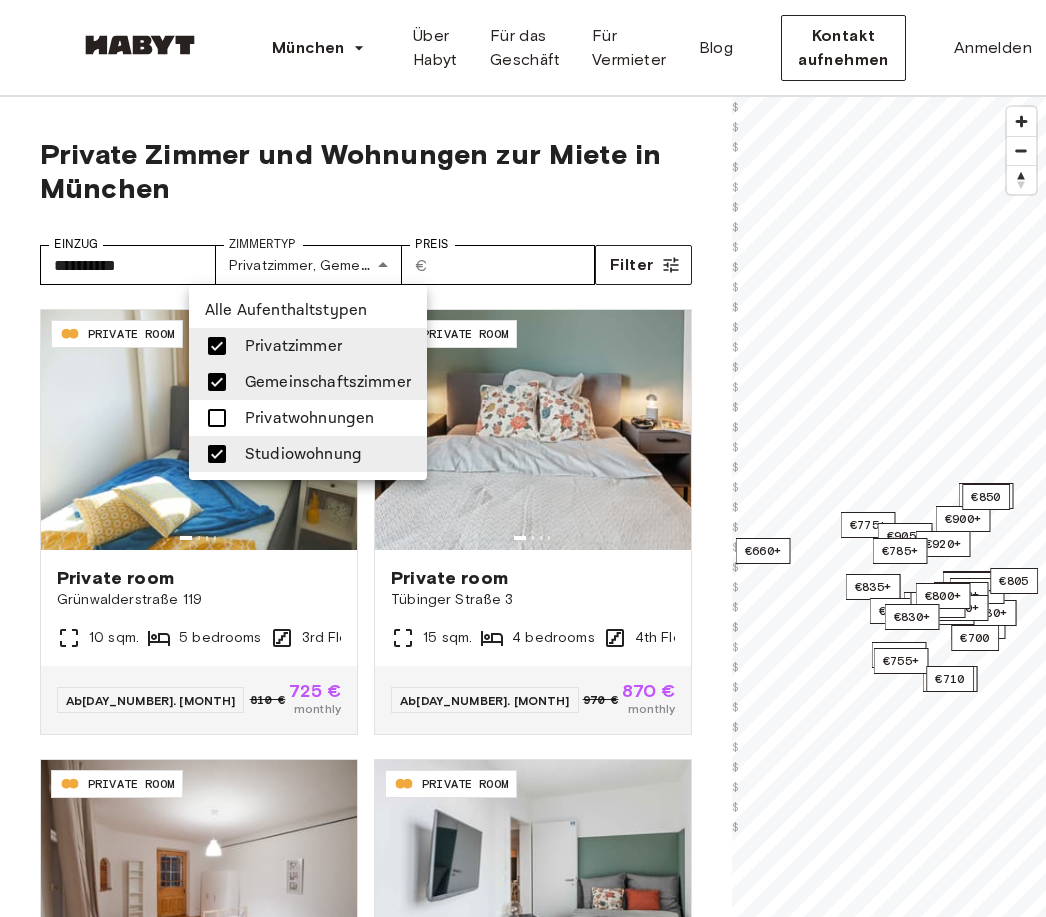 click at bounding box center [217, 346] 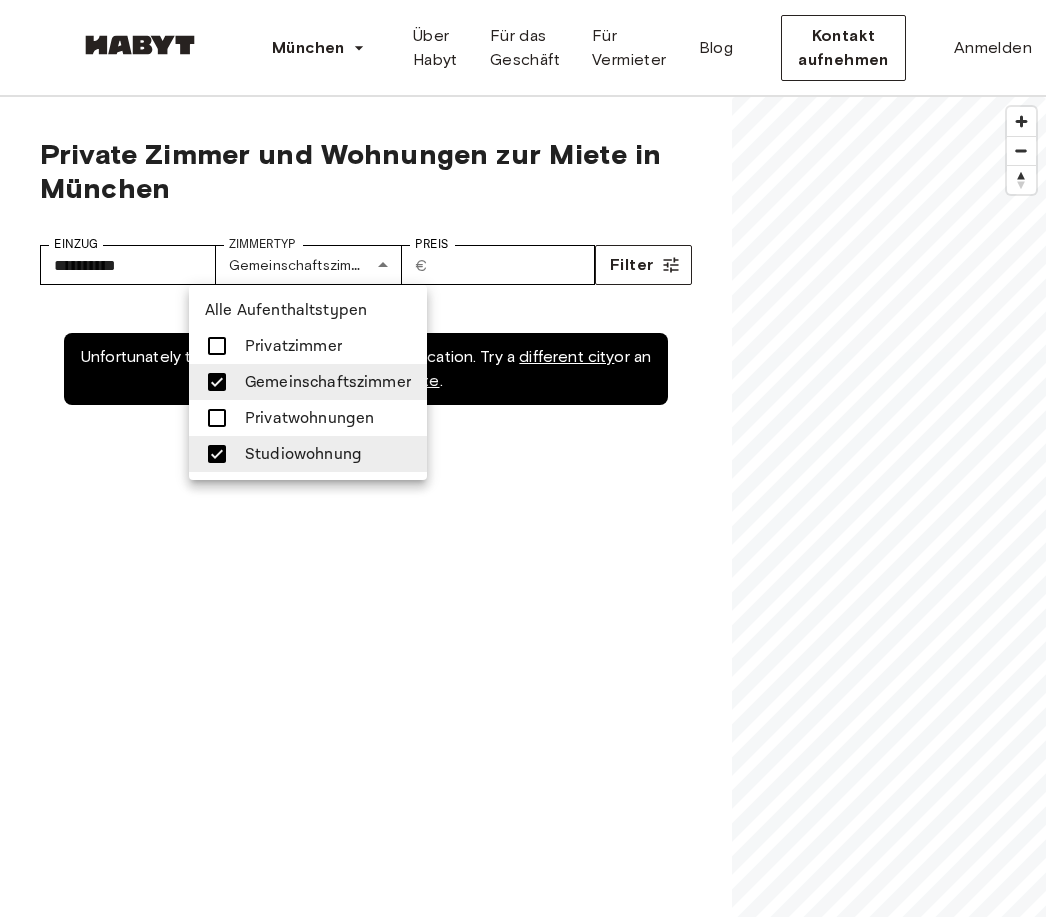 click at bounding box center (217, 382) 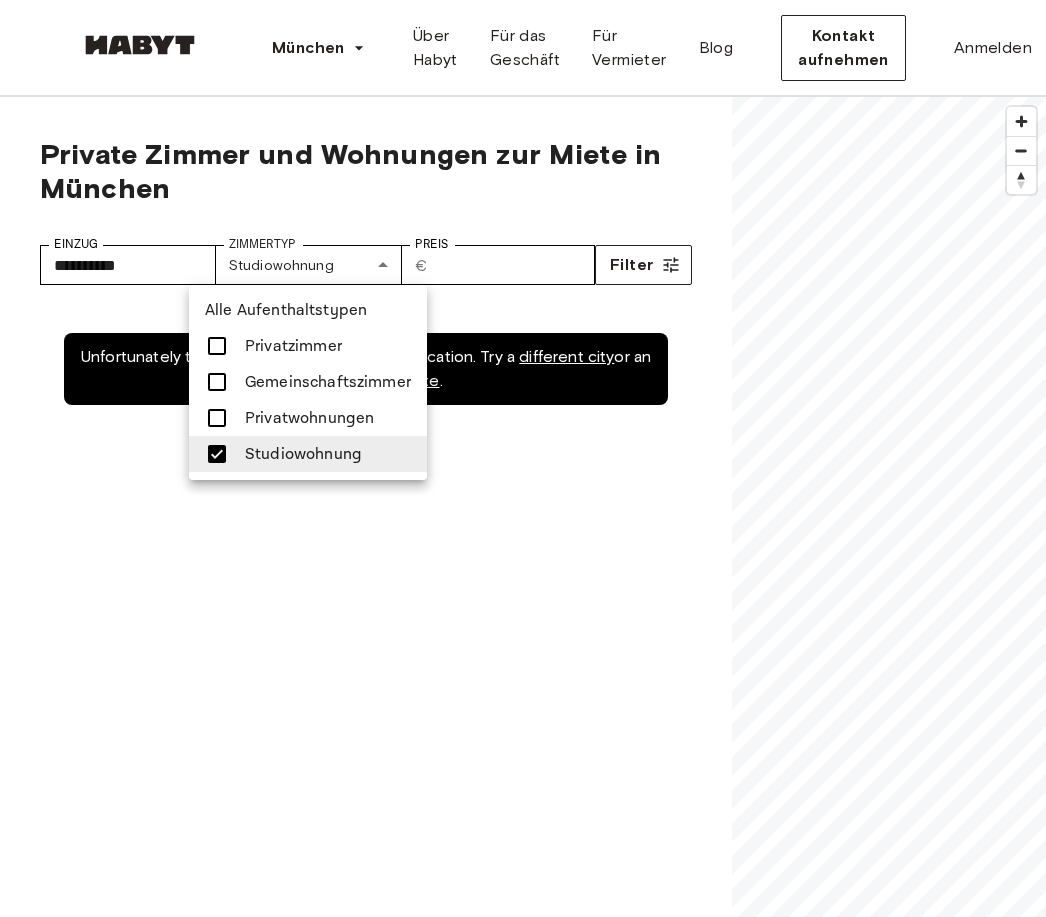 click at bounding box center (523, 458) 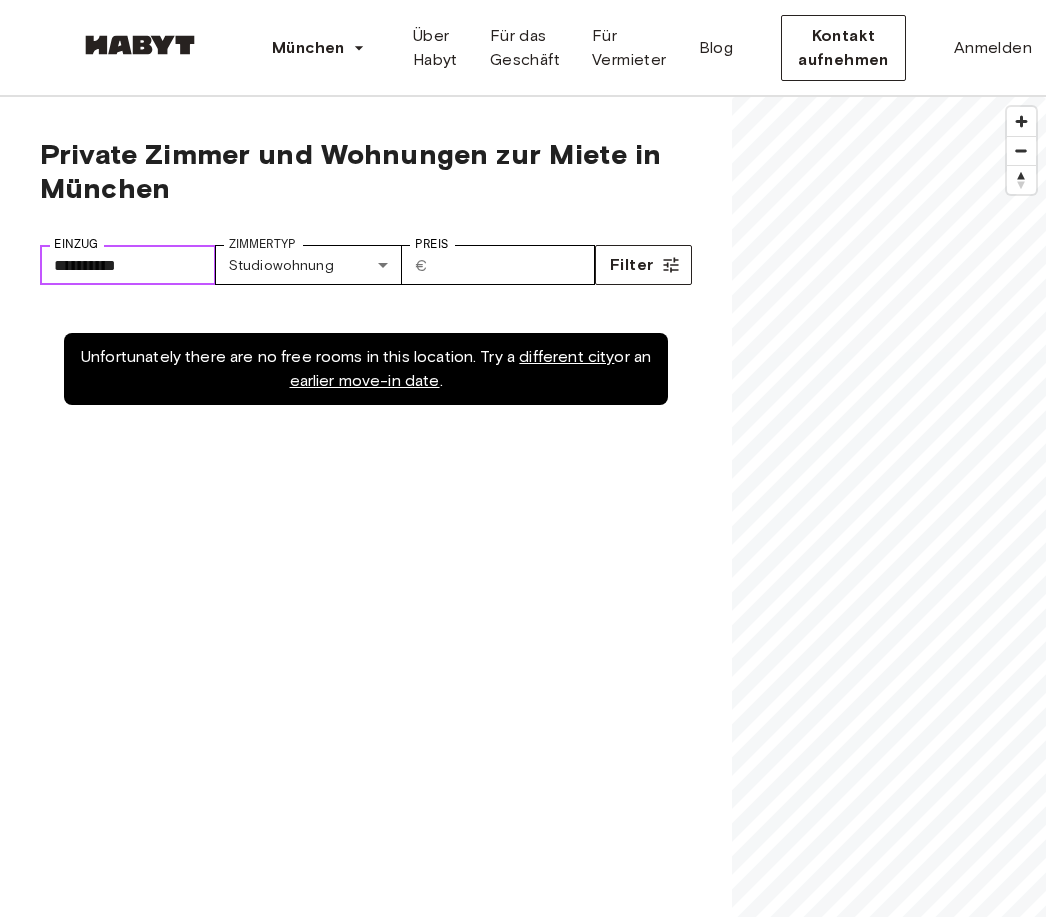 click on "**********" at bounding box center (128, 265) 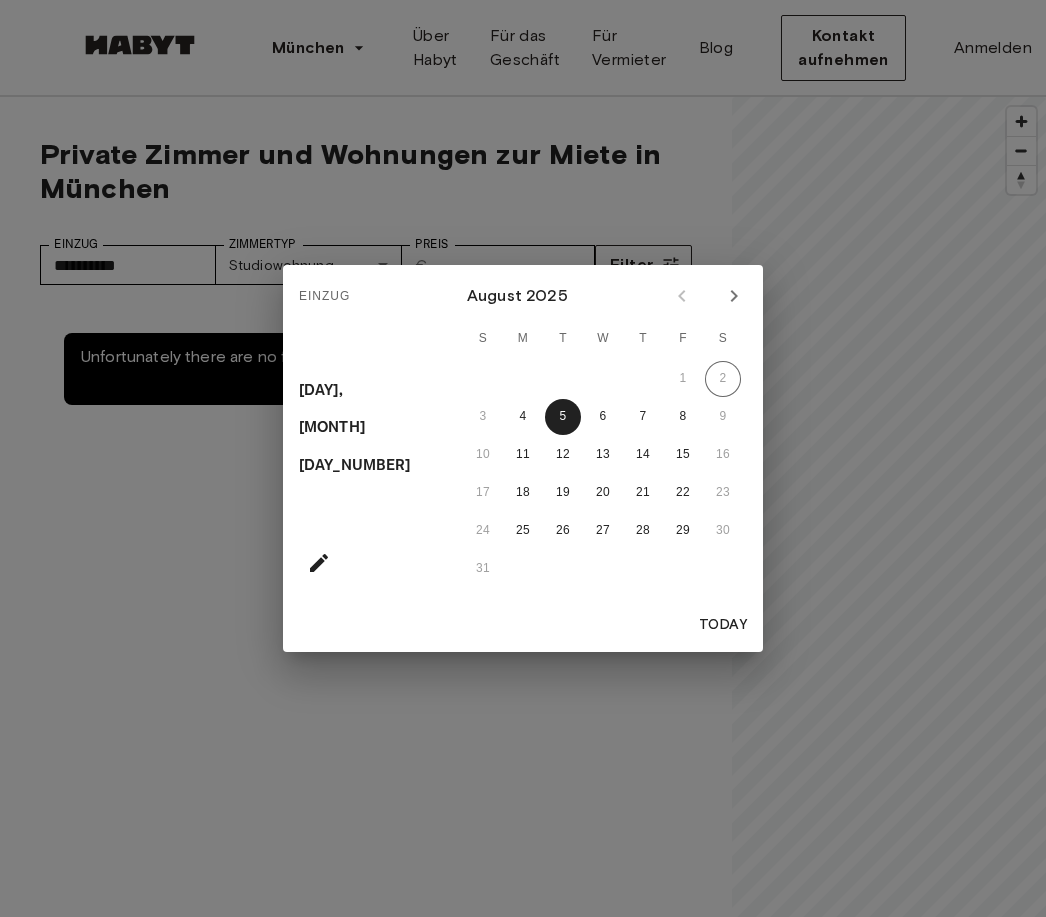 click 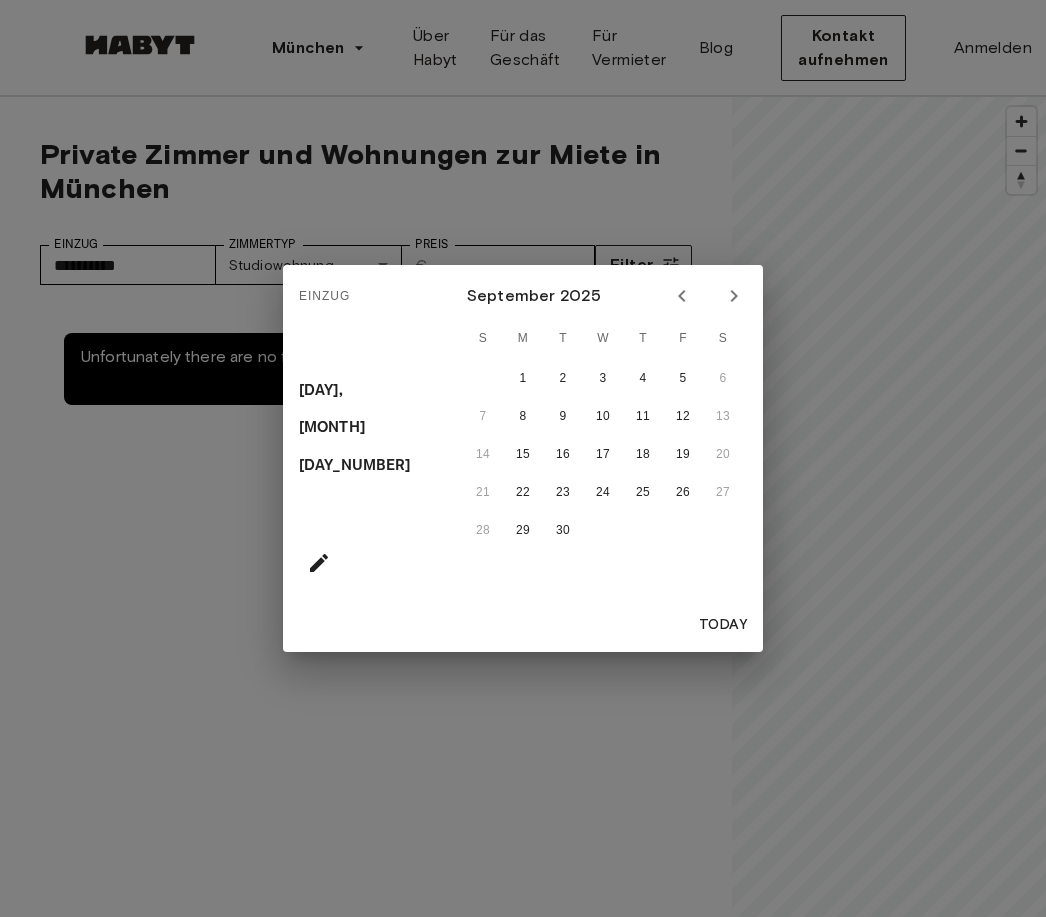 click 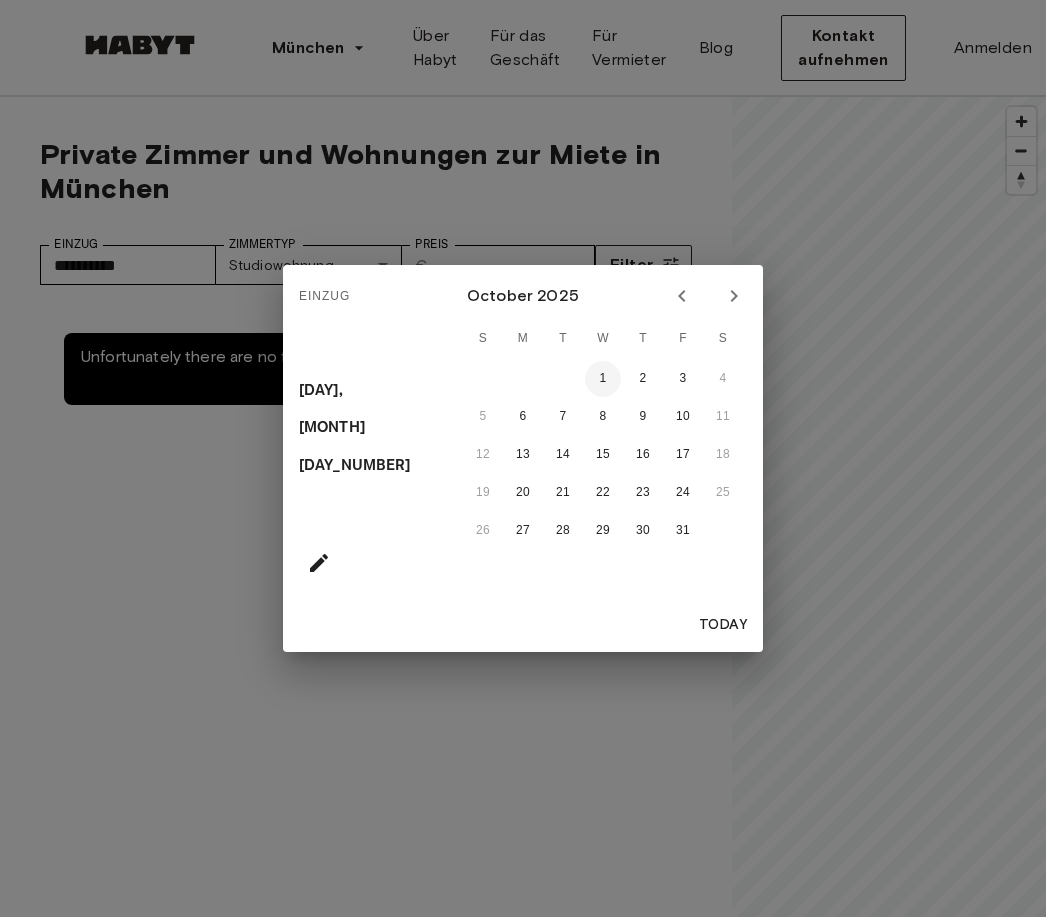 click on "1" at bounding box center [603, 379] 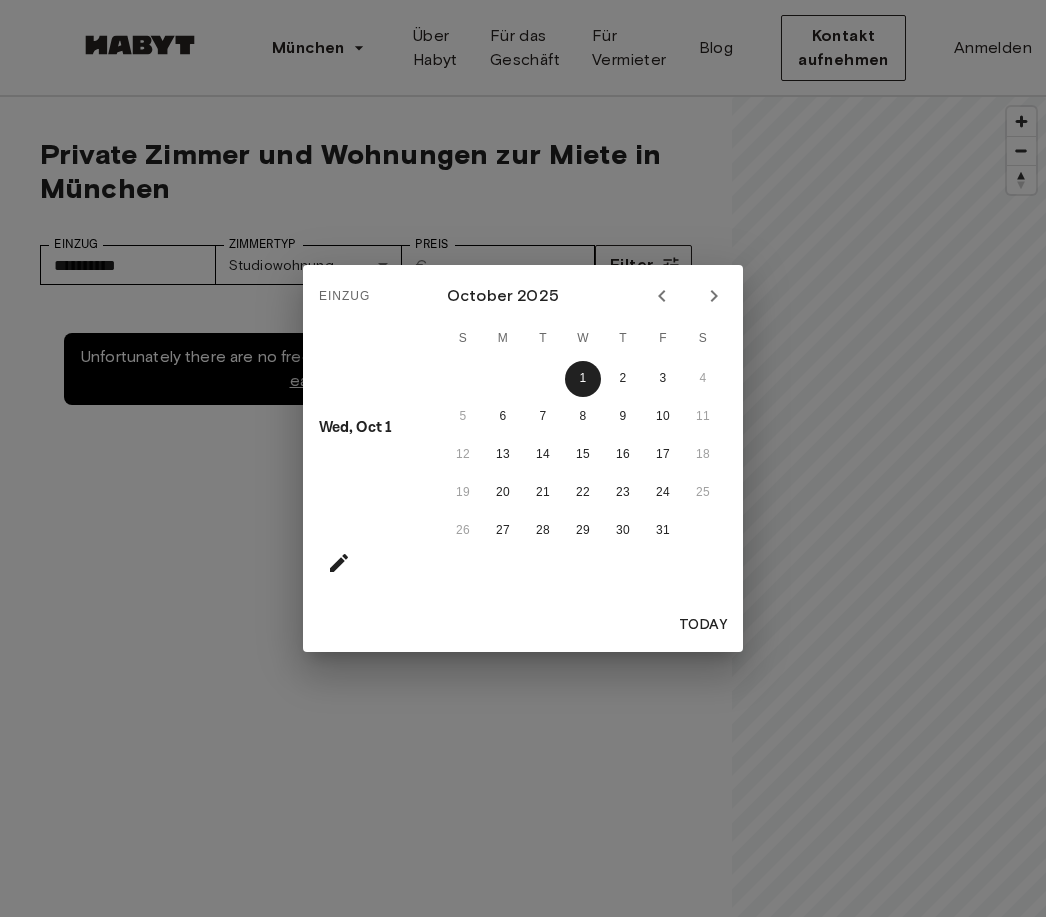 click 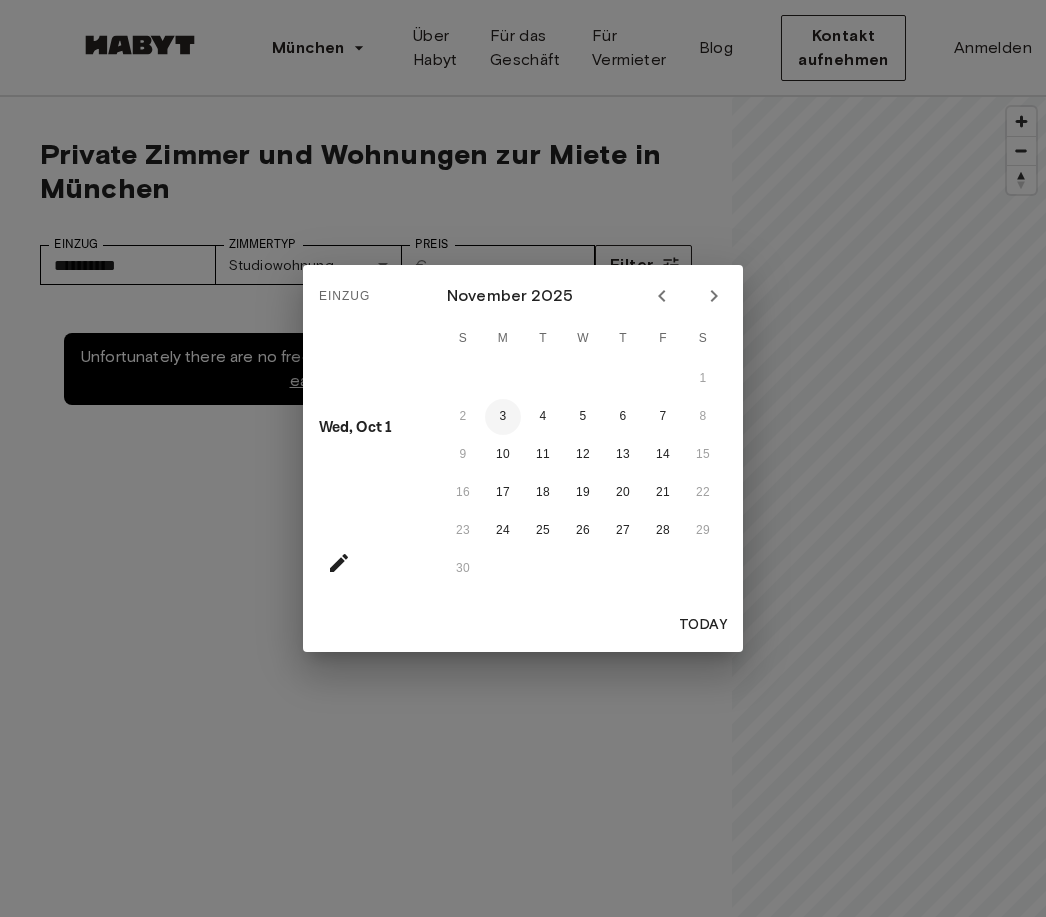 click on "3" at bounding box center [503, 417] 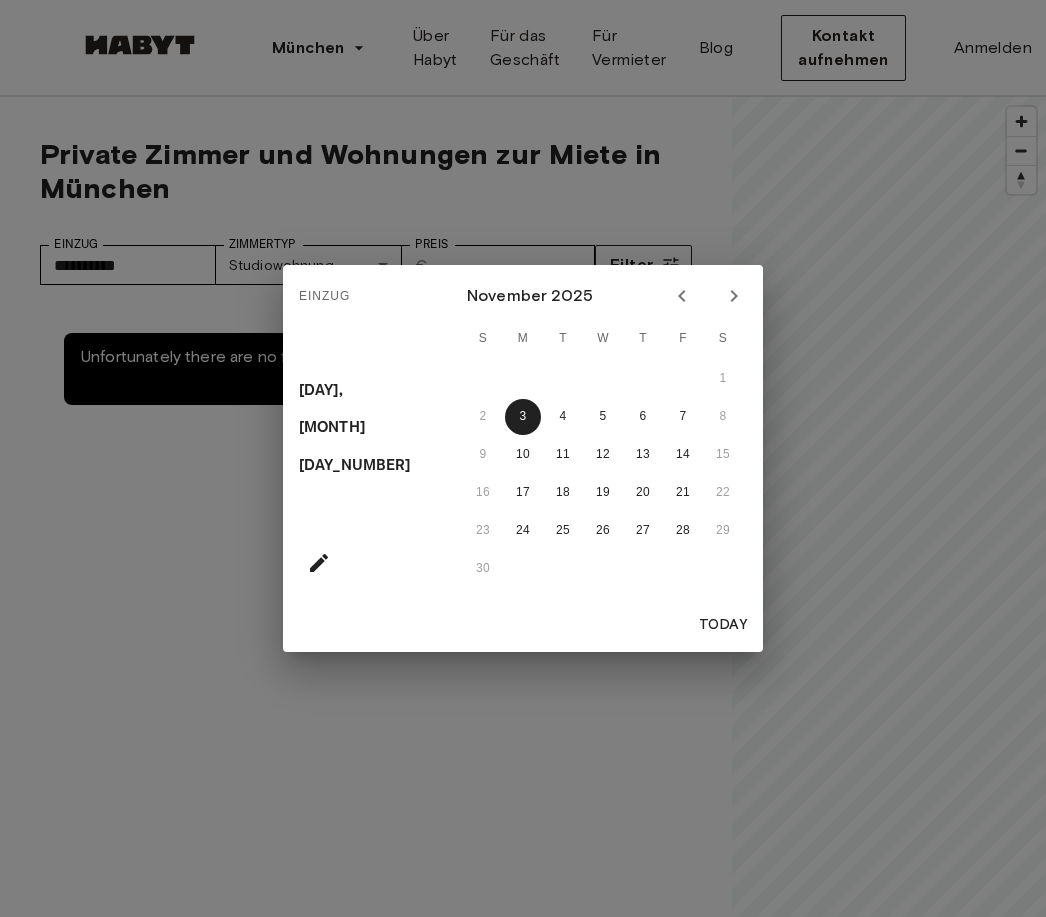 click on "Today" at bounding box center (723, 625) 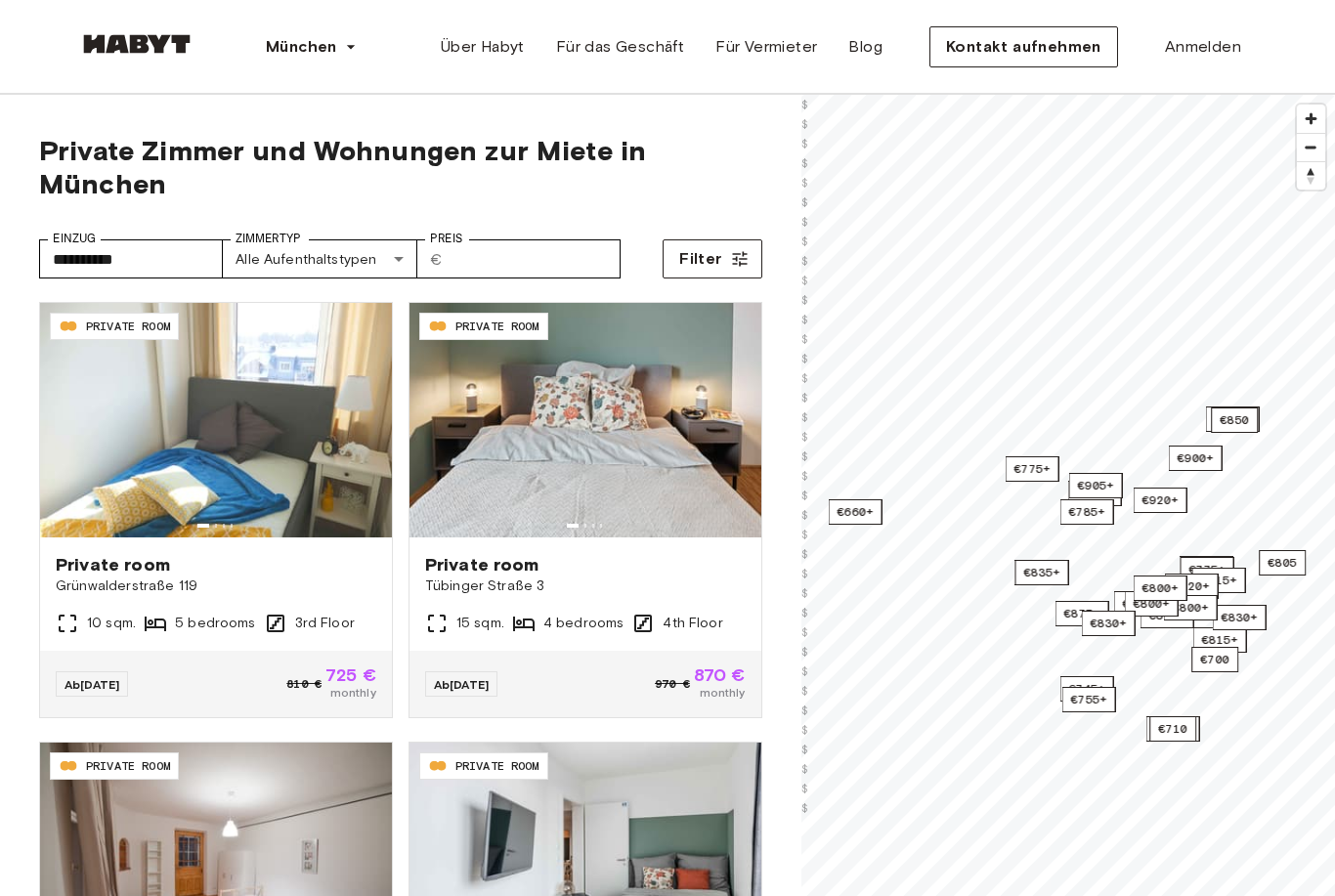 scroll, scrollTop: 0, scrollLeft: 0, axis: both 